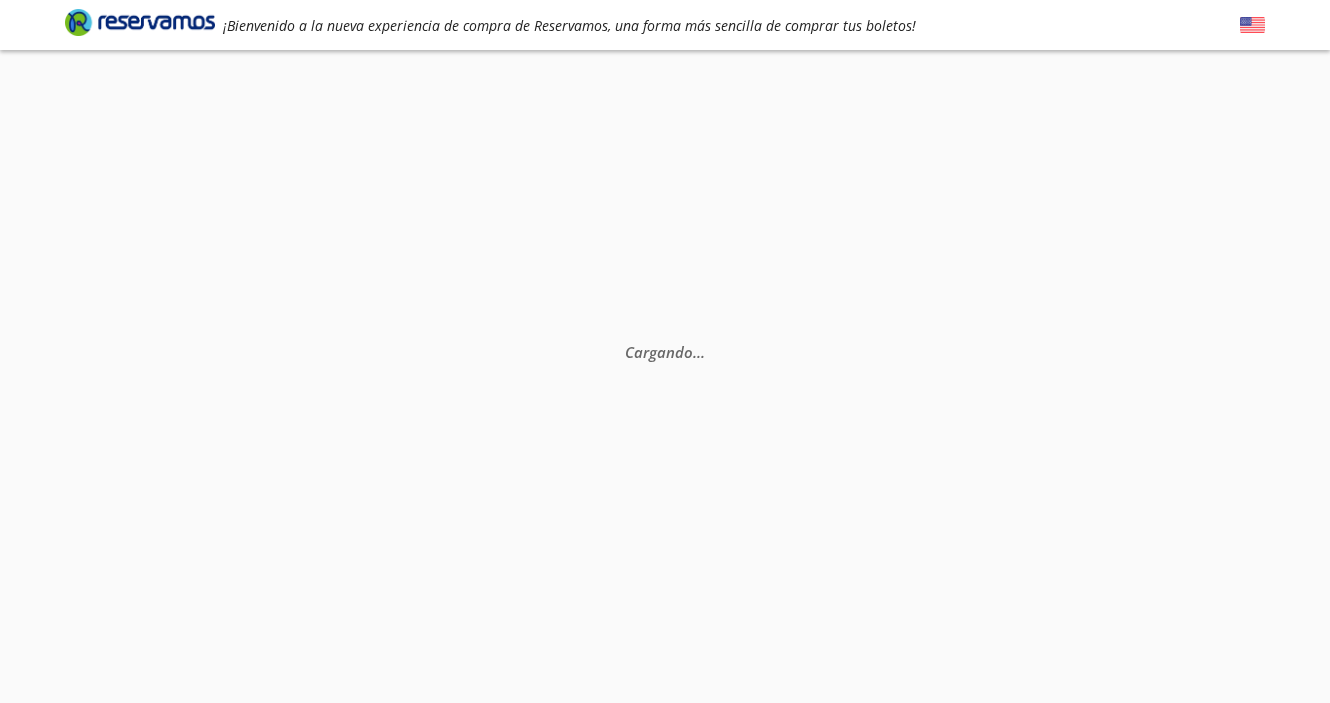 scroll, scrollTop: 0, scrollLeft: 0, axis: both 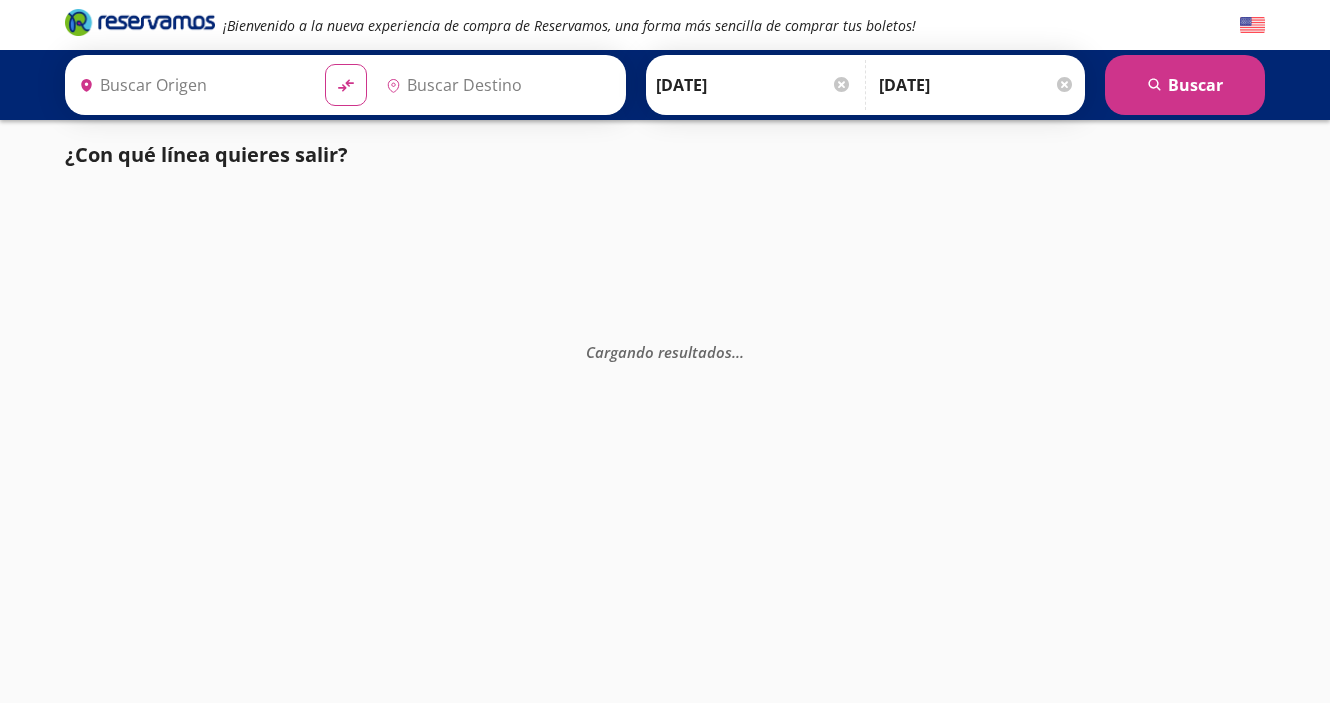 type on "Chilpancingo, [GEOGRAPHIC_DATA]" 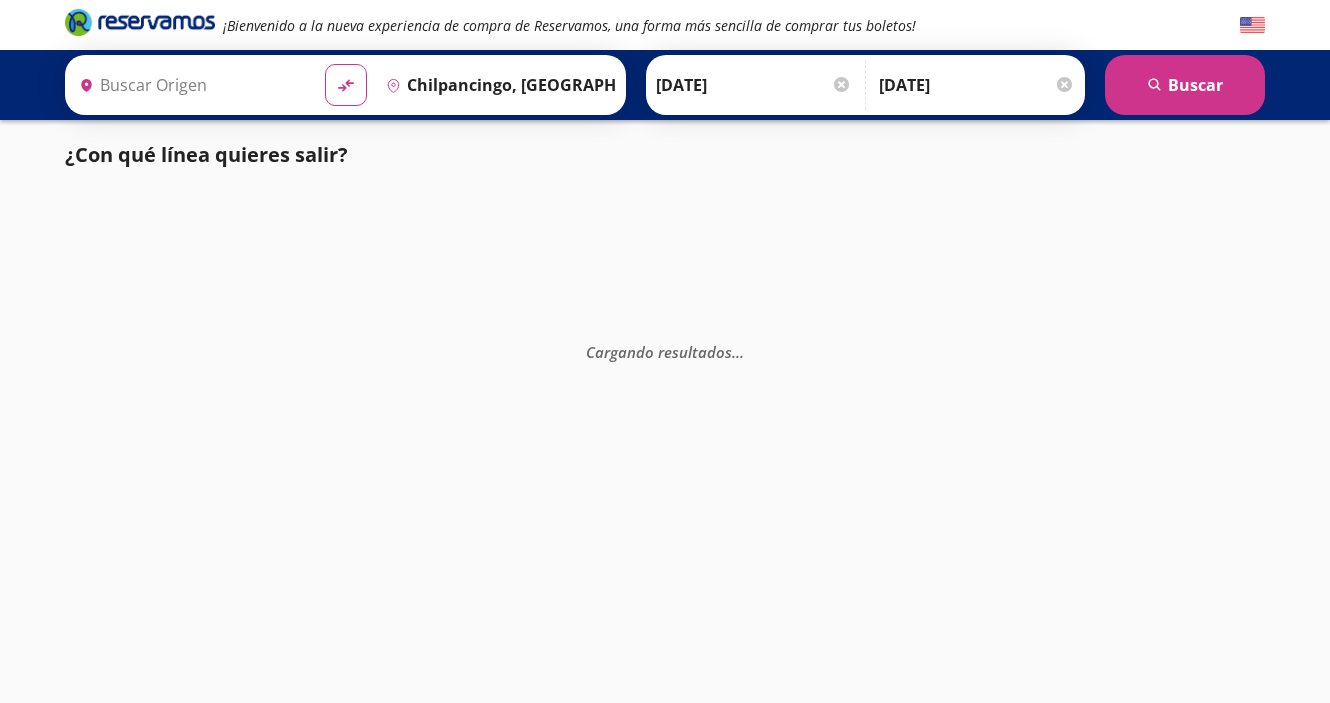 type on "[GEOGRAPHIC_DATA], [GEOGRAPHIC_DATA]" 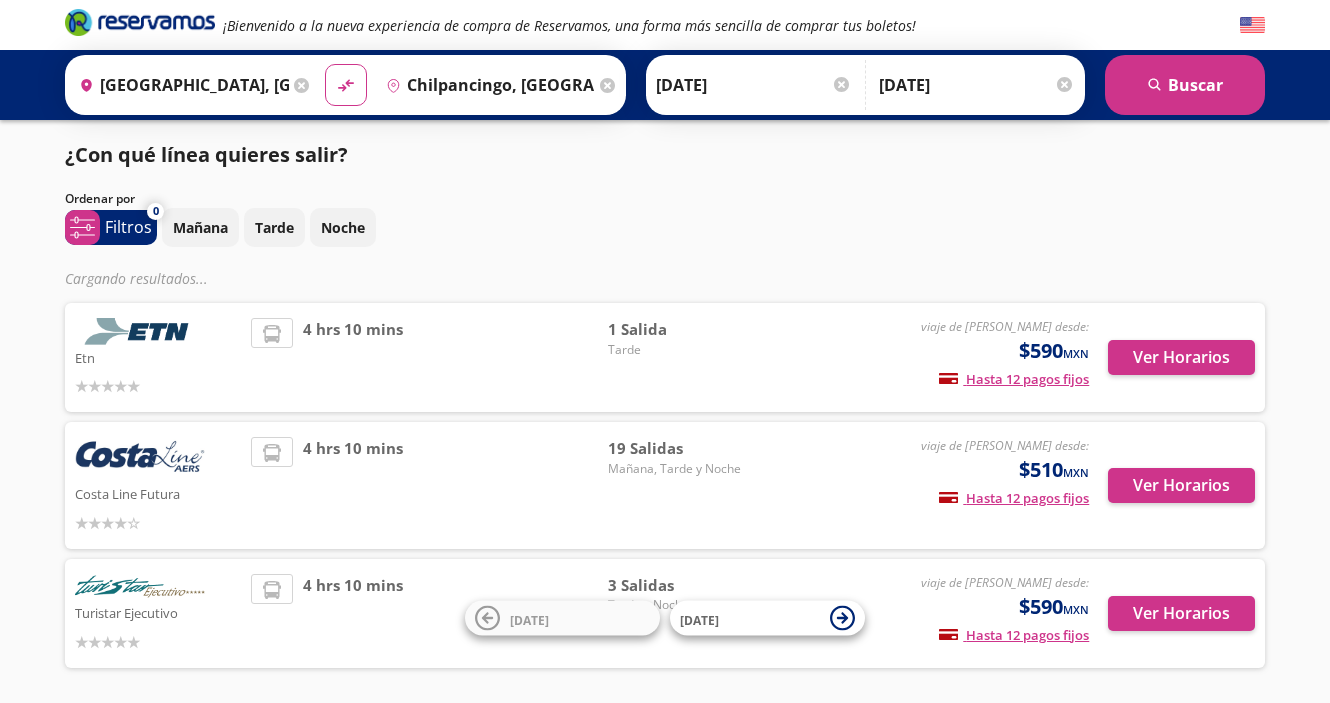 click on "¡Bienvenido a la nueva experiencia de compra de Reservamos, una forma más sencilla de comprar tus boletos! Origen
heroicons:map-pin-20-solid
[GEOGRAPHIC_DATA], [GEOGRAPHIC_DATA]
Destino
pin-outline
[GEOGRAPHIC_DATA], [GEOGRAPHIC_DATA]
material-symbols:compare-arrows-rounded
[PERSON_NAME]" at bounding box center (665, 389) 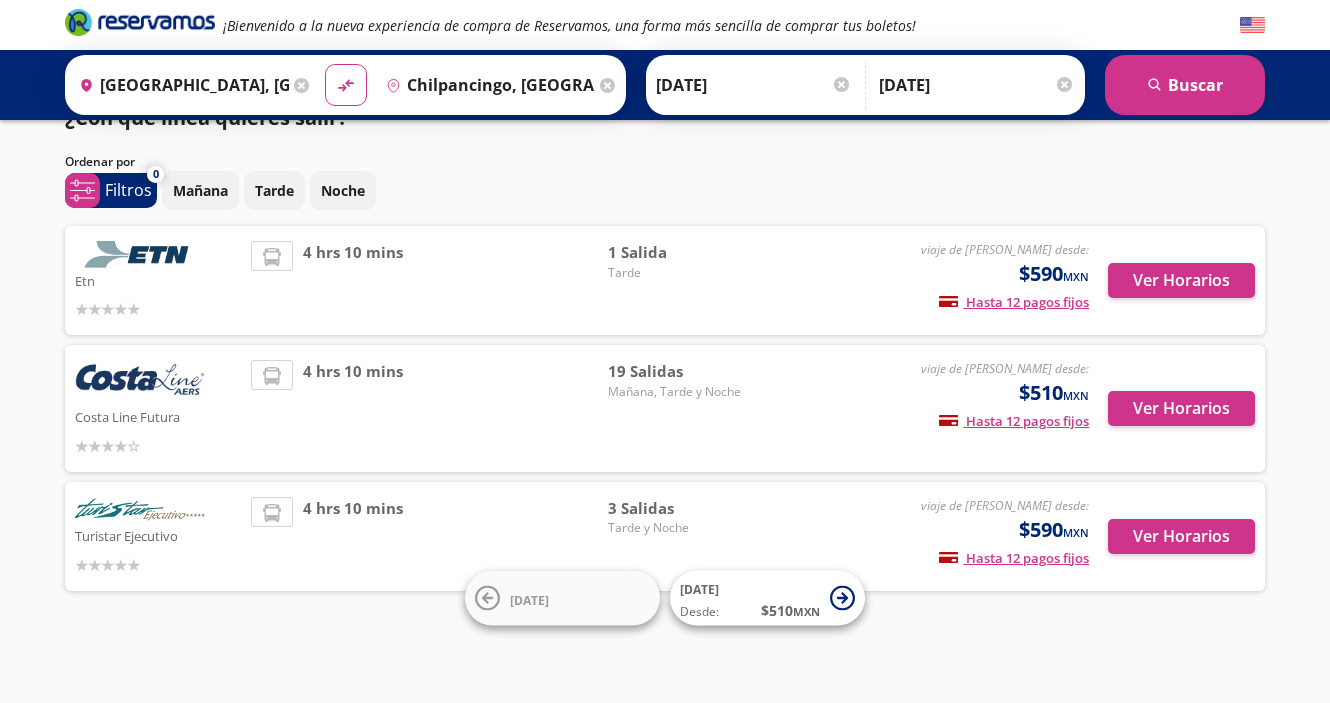 scroll, scrollTop: 39, scrollLeft: 0, axis: vertical 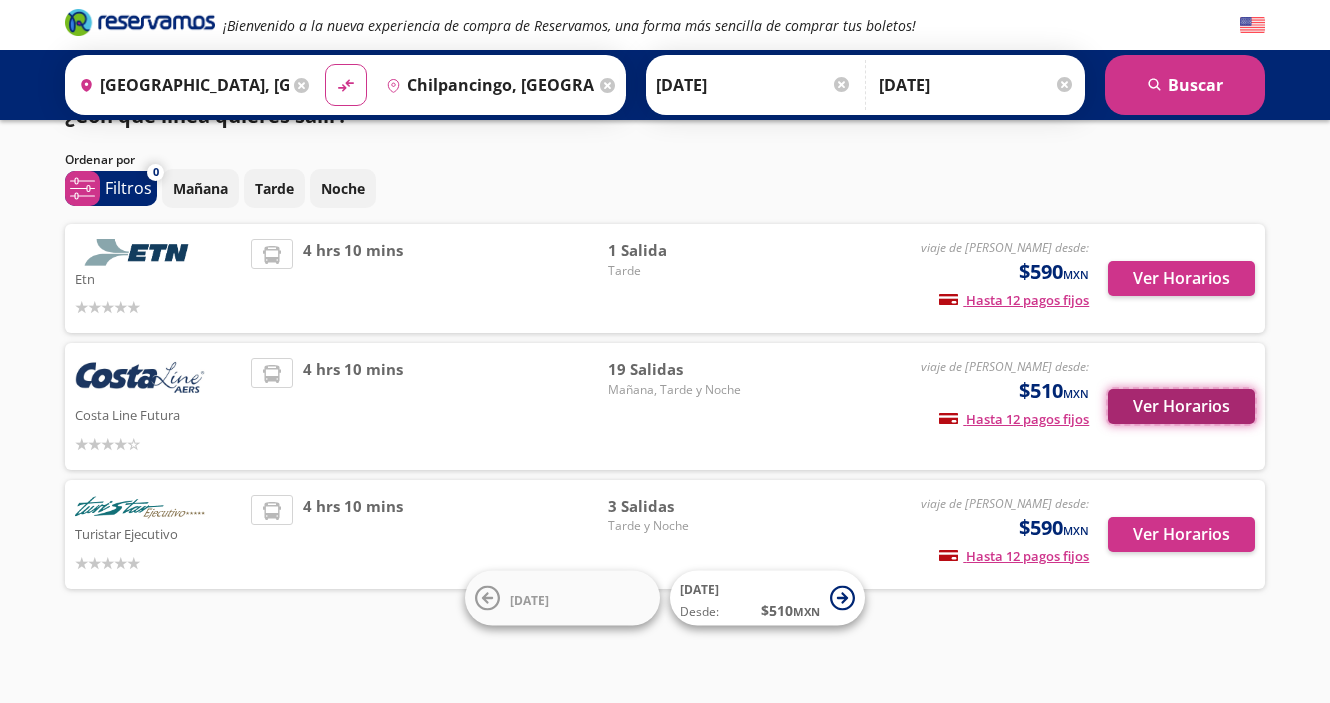 click on "Ver Horarios" at bounding box center [1181, 406] 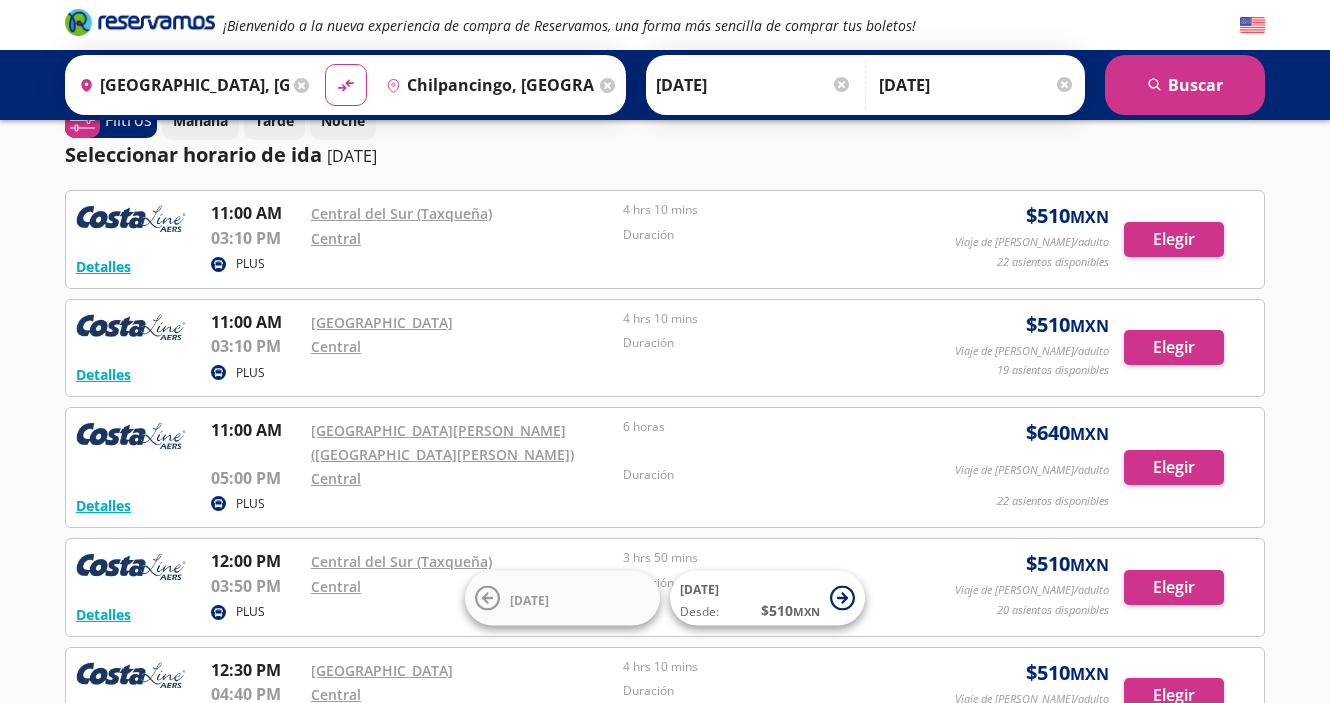scroll, scrollTop: 0, scrollLeft: 0, axis: both 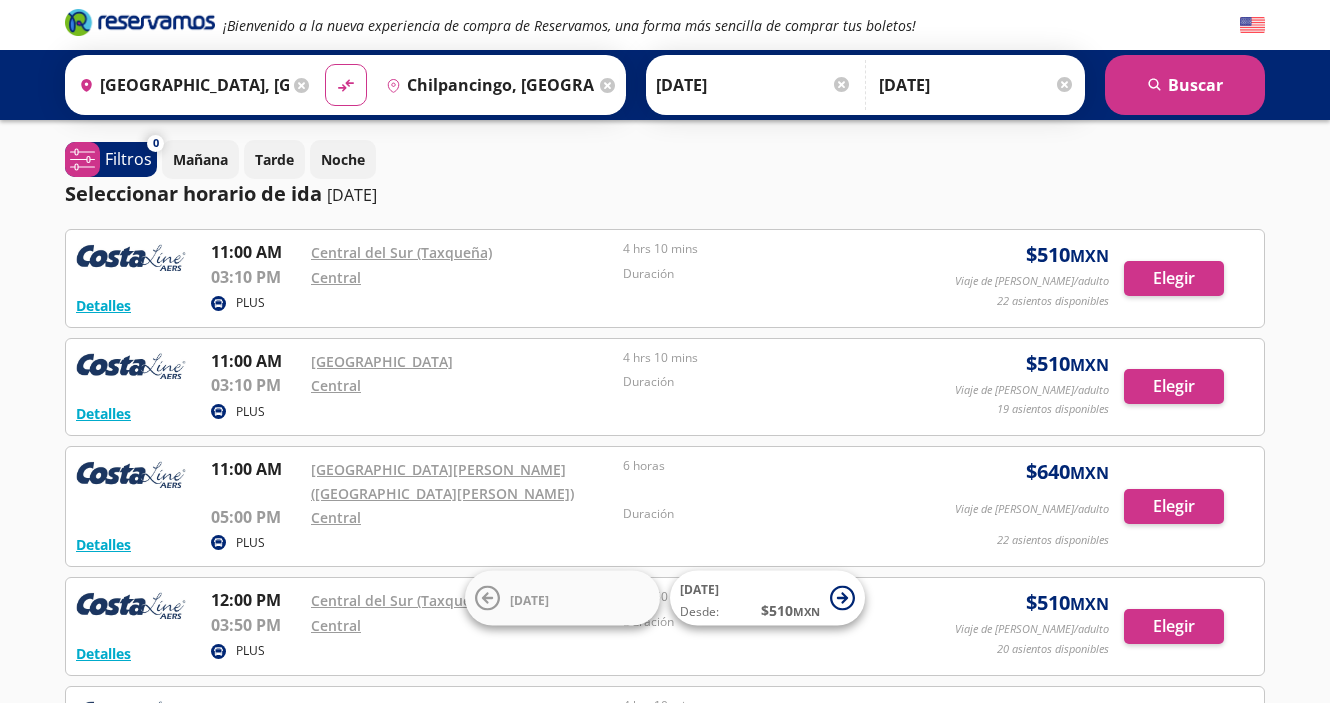 click on "¡Bienvenido a la nueva experiencia de compra de Reservamos, una forma más sencilla de comprar tus boletos! Origen
heroicons:map-pin-20-solid
[GEOGRAPHIC_DATA], [GEOGRAPHIC_DATA]
Destino
pin-outline
[GEOGRAPHIC_DATA], [GEOGRAPHIC_DATA]
material-symbols:compare-arrows-rounded
[PERSON_NAME]" at bounding box center [665, 768] 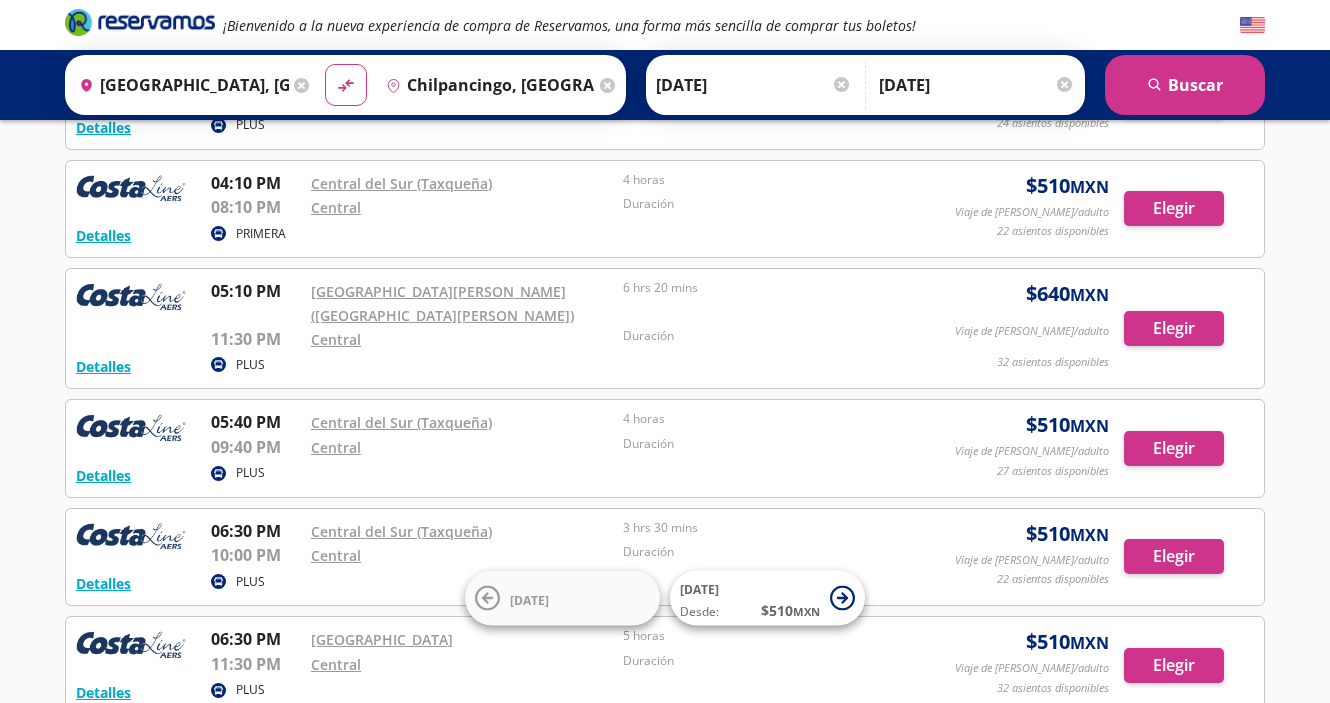 scroll, scrollTop: 1000, scrollLeft: 0, axis: vertical 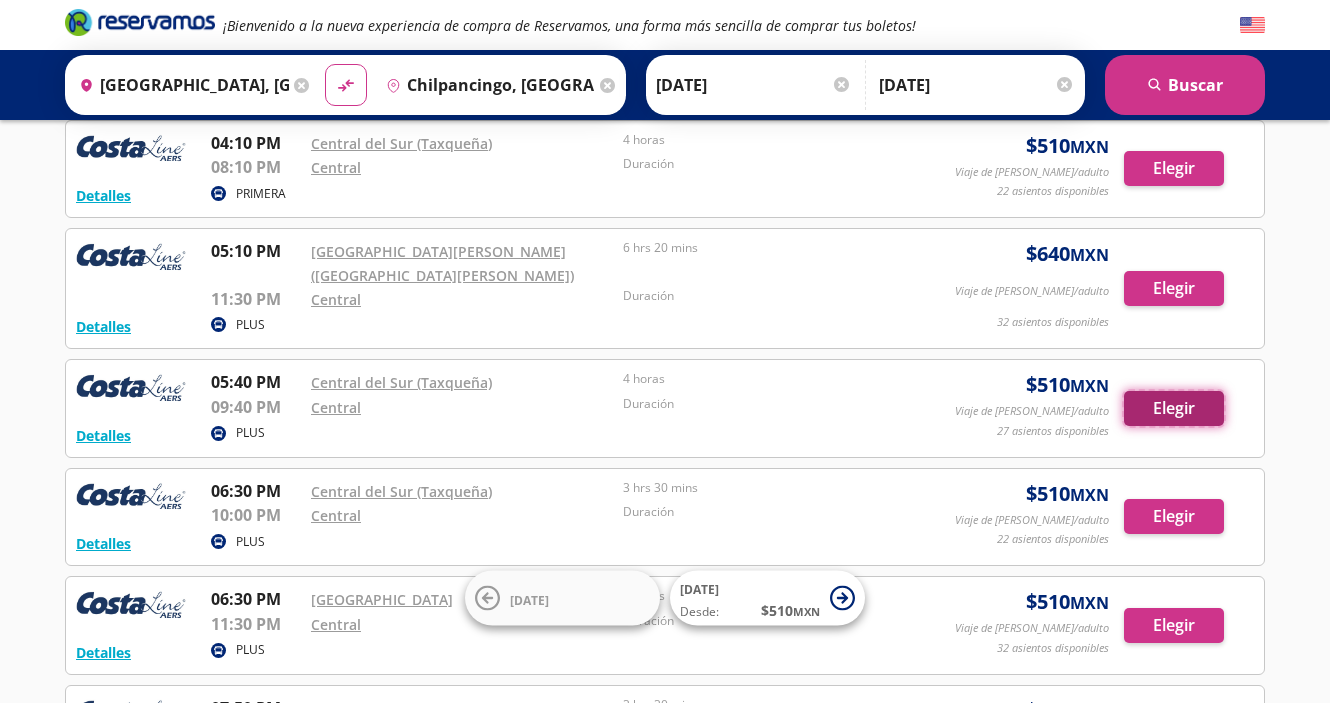 click on "Elegir" at bounding box center (1174, 408) 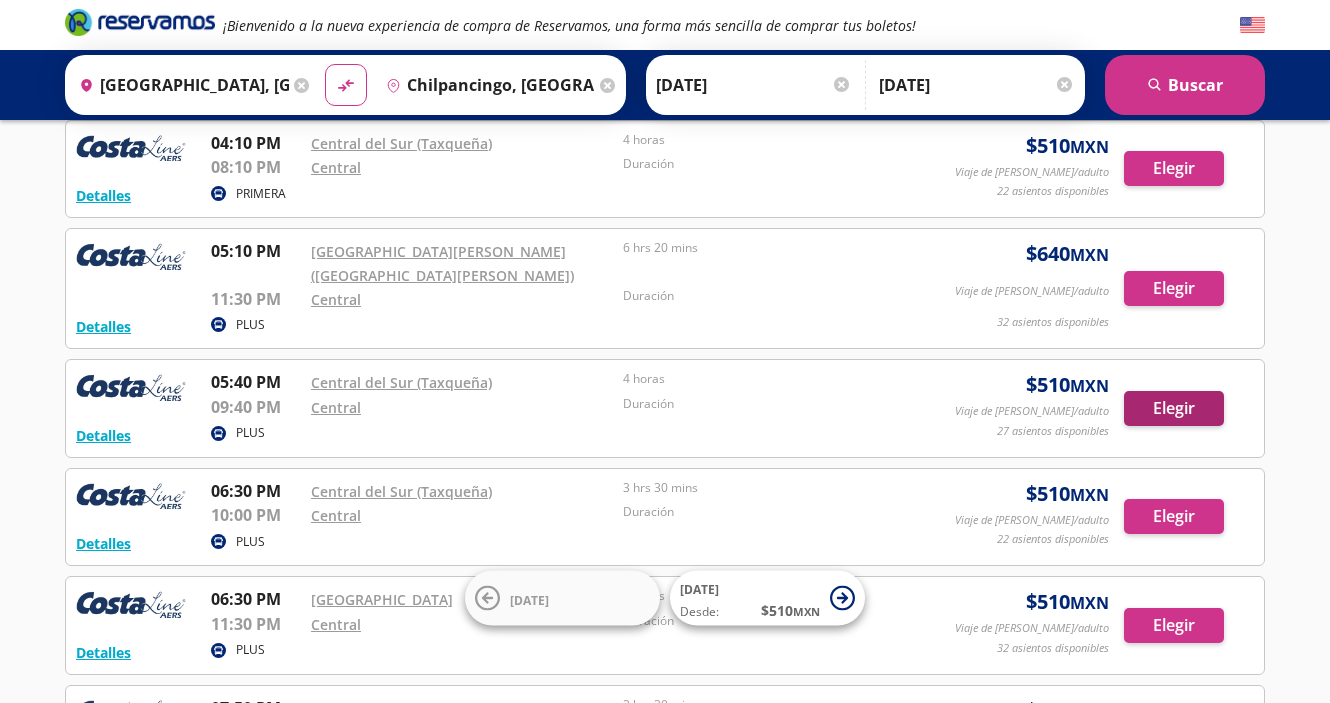 scroll, scrollTop: 86, scrollLeft: 0, axis: vertical 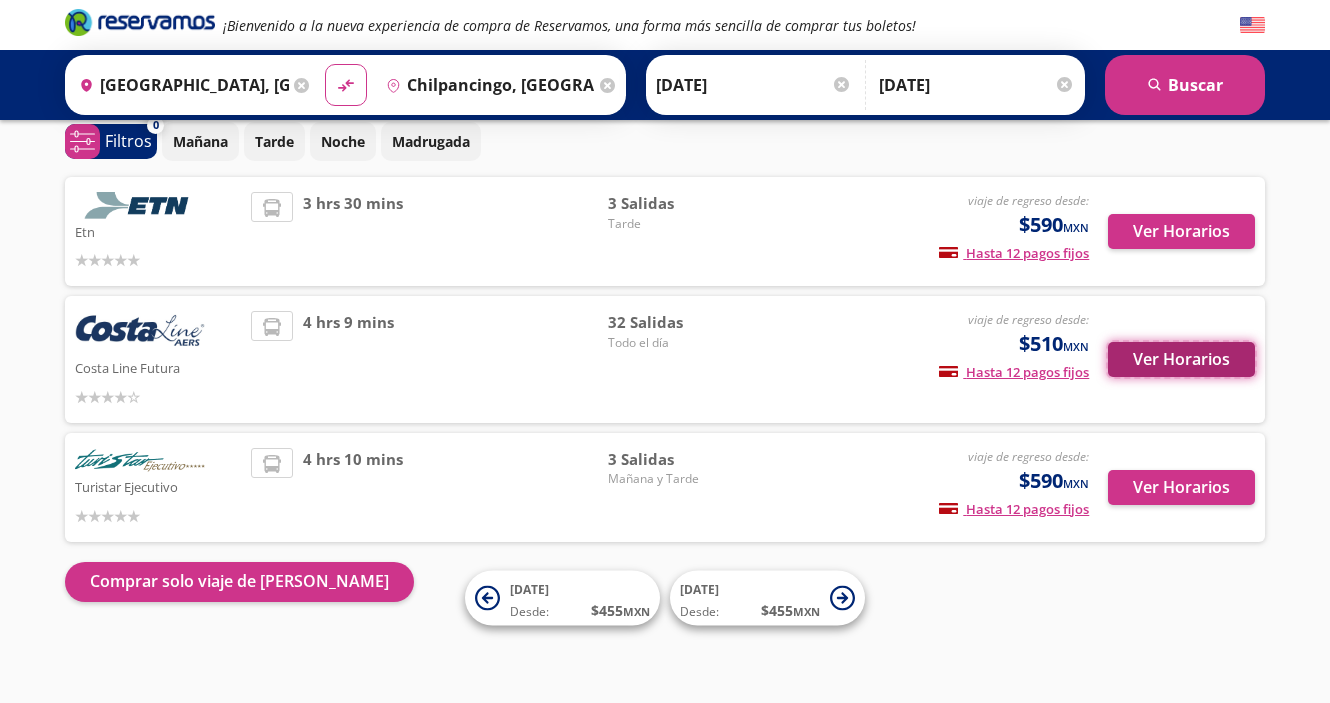 click on "Ver Horarios" at bounding box center [1181, 359] 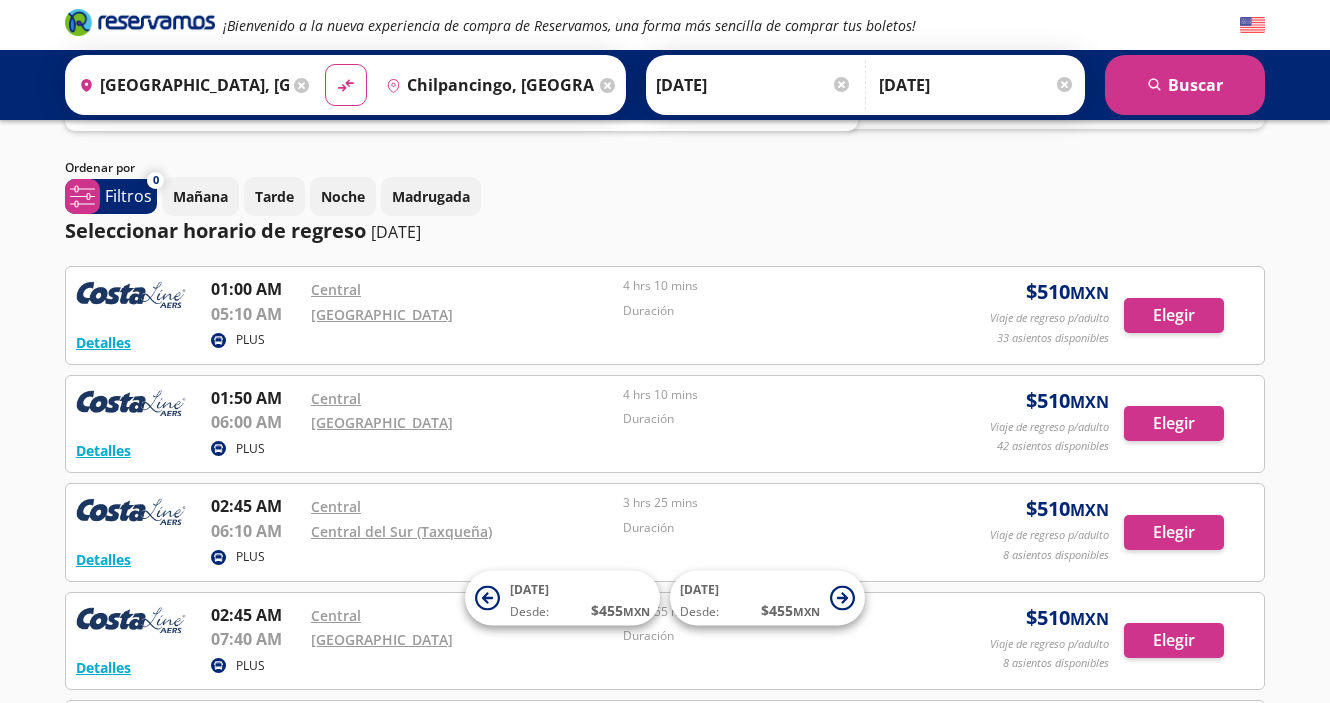 scroll, scrollTop: 0, scrollLeft: 0, axis: both 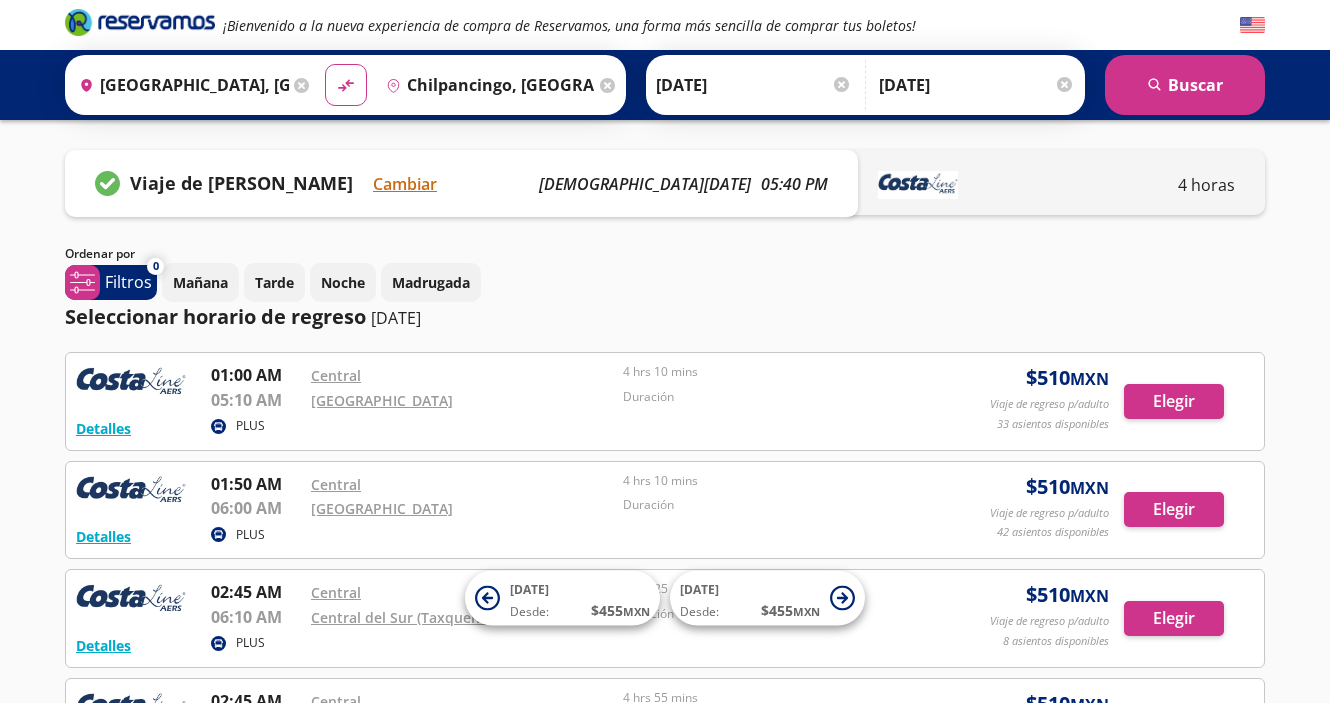 click on "Group 9 Created with Sketch. ¡Bienvenido a la nueva experiencia de compra de Reservamos, una forma más sencilla de comprar tus boletos! Origen
heroicons:map-pin-20-solid
[GEOGRAPHIC_DATA], [GEOGRAPHIC_DATA]
Destino
pin-outline
[GEOGRAPHIC_DATA], [GEOGRAPHIC_DATA]
material-symbols:compare-arrows-rounded" at bounding box center (665, 809) 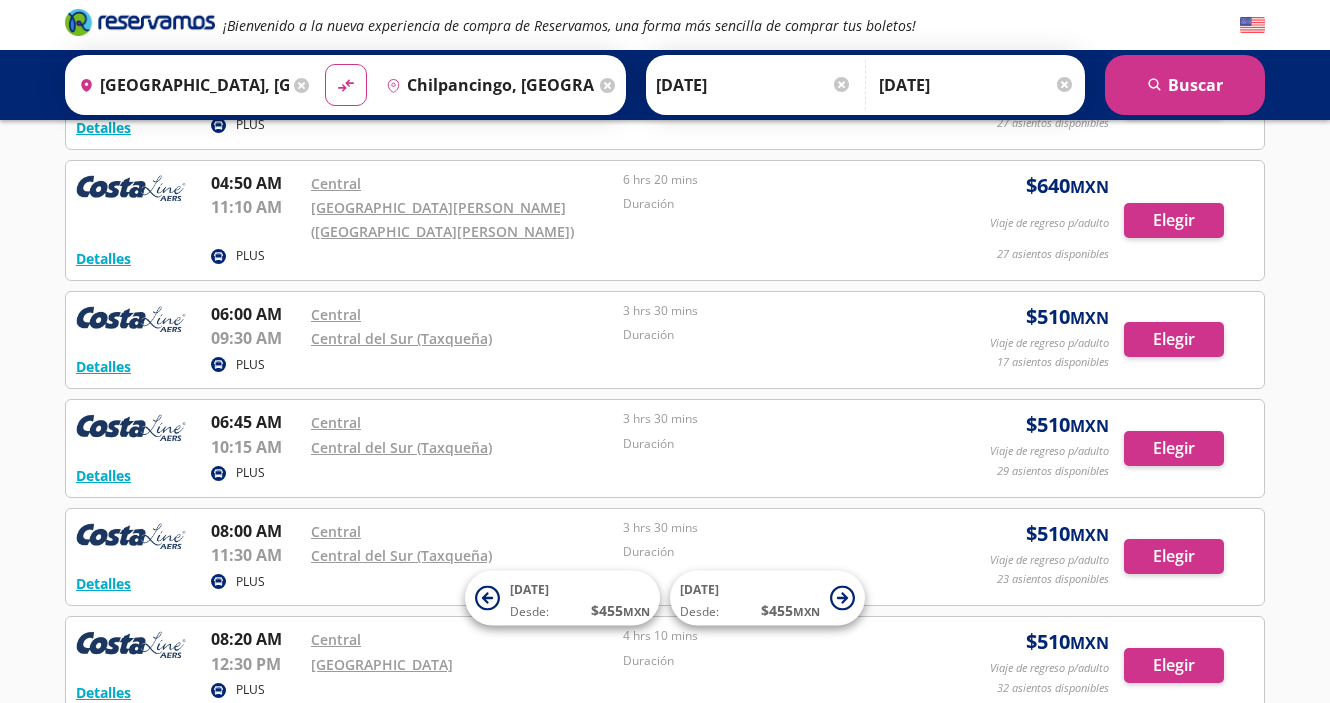 scroll, scrollTop: 1200, scrollLeft: 0, axis: vertical 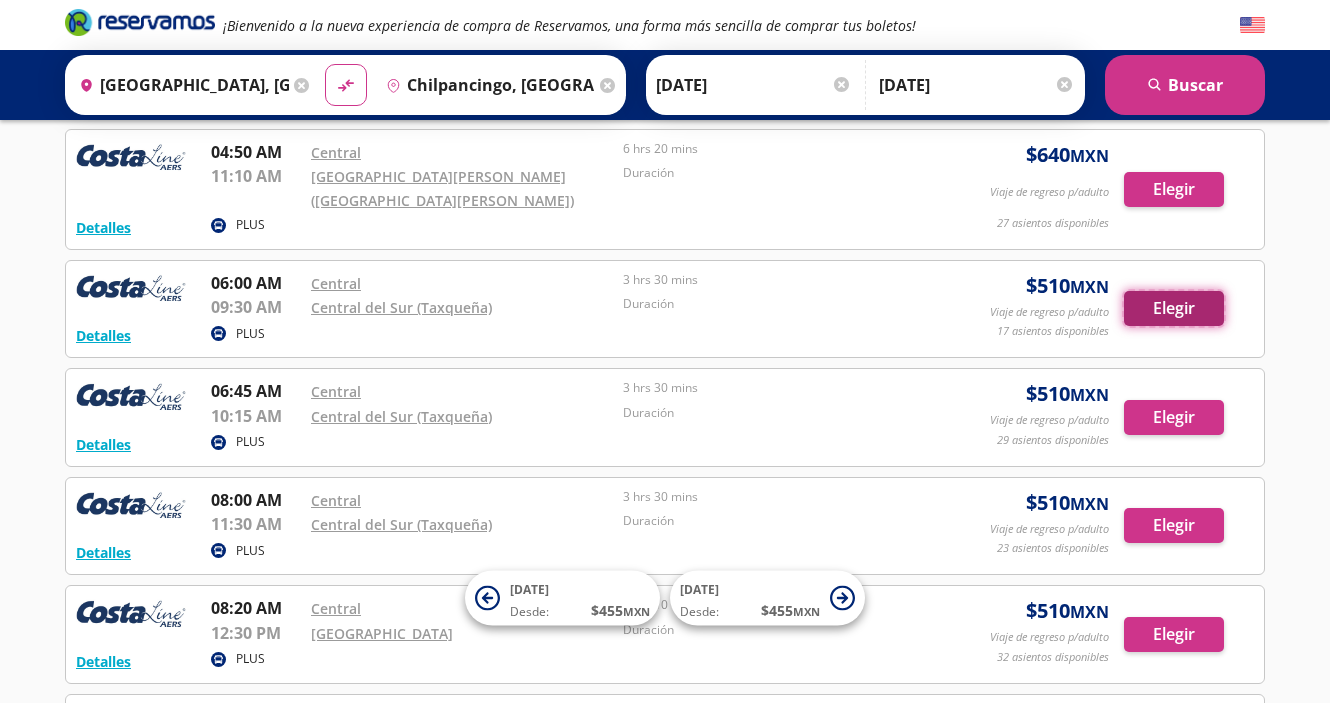 click on "Elegir" at bounding box center (1174, 308) 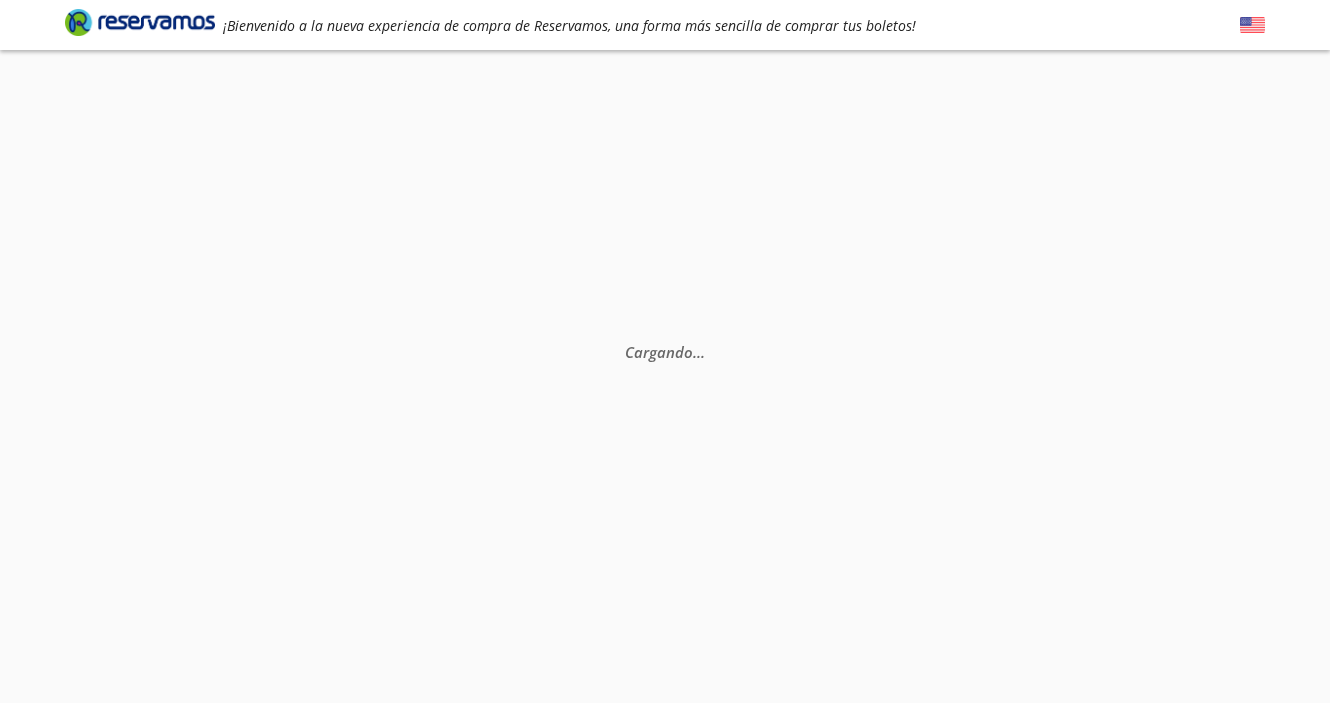 scroll, scrollTop: 0, scrollLeft: 0, axis: both 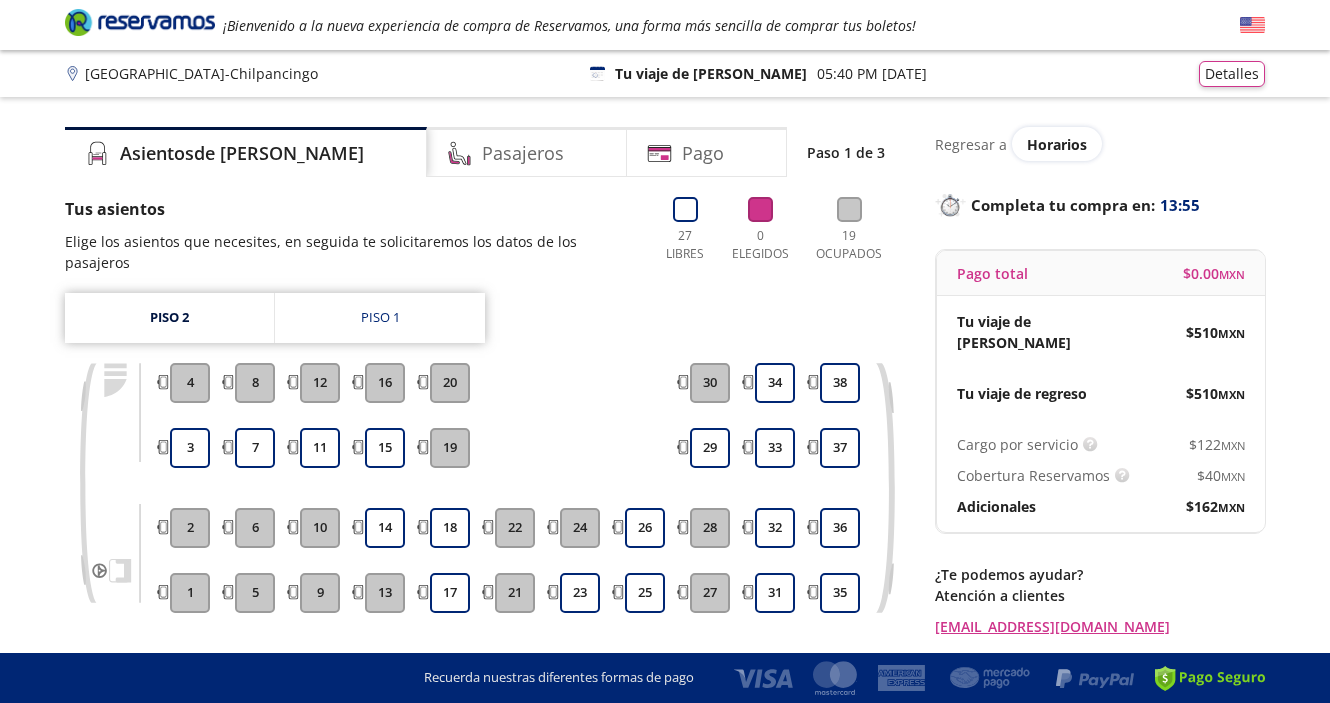 click on "Group 9 Created with Sketch. Elige tus asientos de ida [GEOGRAPHIC_DATA]  -  Chilpancingo ¡Bienvenido a la nueva experiencia de compra de Reservamos, una forma más sencilla de comprar tus boletos! Completa tu compra en : 13:55 [GEOGRAPHIC_DATA]  -  [GEOGRAPHIC_DATA] 126 Tu viaje de ida 05:40 PM [DATE] Detalles Completa tu compra en : 13:55 Asientos  de [PERSON_NAME] Pago Paso 1 de 3 Tus asientos Elige los asientos que necesites, en seguida te solicitaremos los datos de los pasajeros 27 Libres 0 Elegidos 19 Ocupados Piso 2 Piso 1 1 2 3 4   5 6 7 8   9 10 11 12   13 14 15 16   17 18 19 20   21 22   23 24   25 26   27 28 29 30   31 32 33 34   35 36 37 38   Elige al menos 1 asiento Regresar a Horarios Completa tu compra en : 13:55 Pago total $ 0.00  MXN Tu viaje de ida  $ 510  MXN Tu viaje de regreso  $ 510  MXN Cargo por servicio  Esto nos permite seguir trabajando para ofrecerte la mayor cobertura de rutas y brindarte una experiencia de compra segura y garantizada. $ 122  MXN [GEOGRAPHIC_DATA]  $ 40  MXN $" at bounding box center [665, 426] 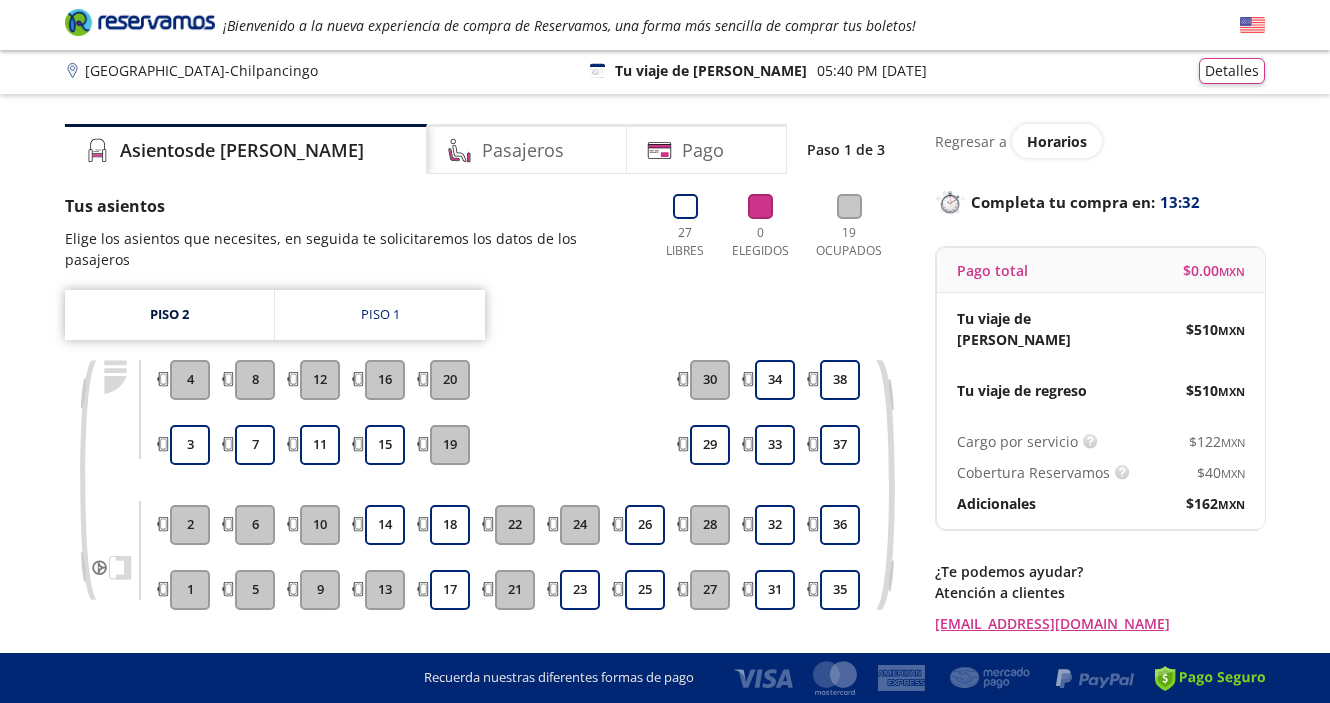 scroll, scrollTop: 0, scrollLeft: 0, axis: both 